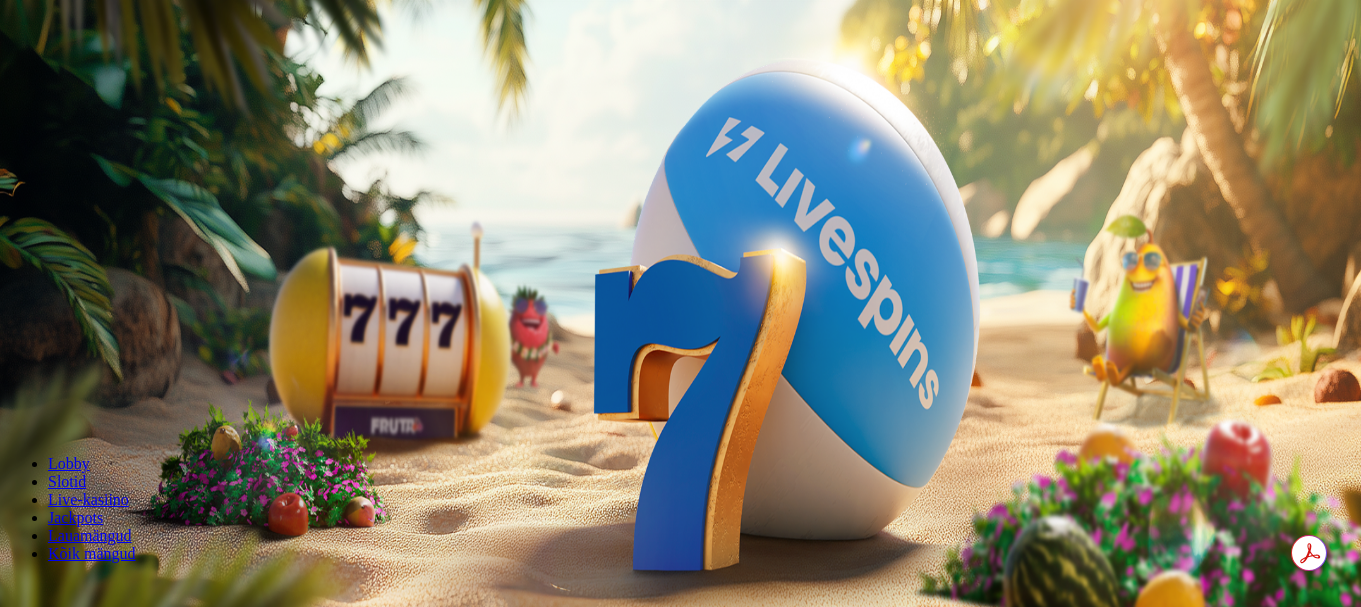 scroll, scrollTop: 0, scrollLeft: 0, axis: both 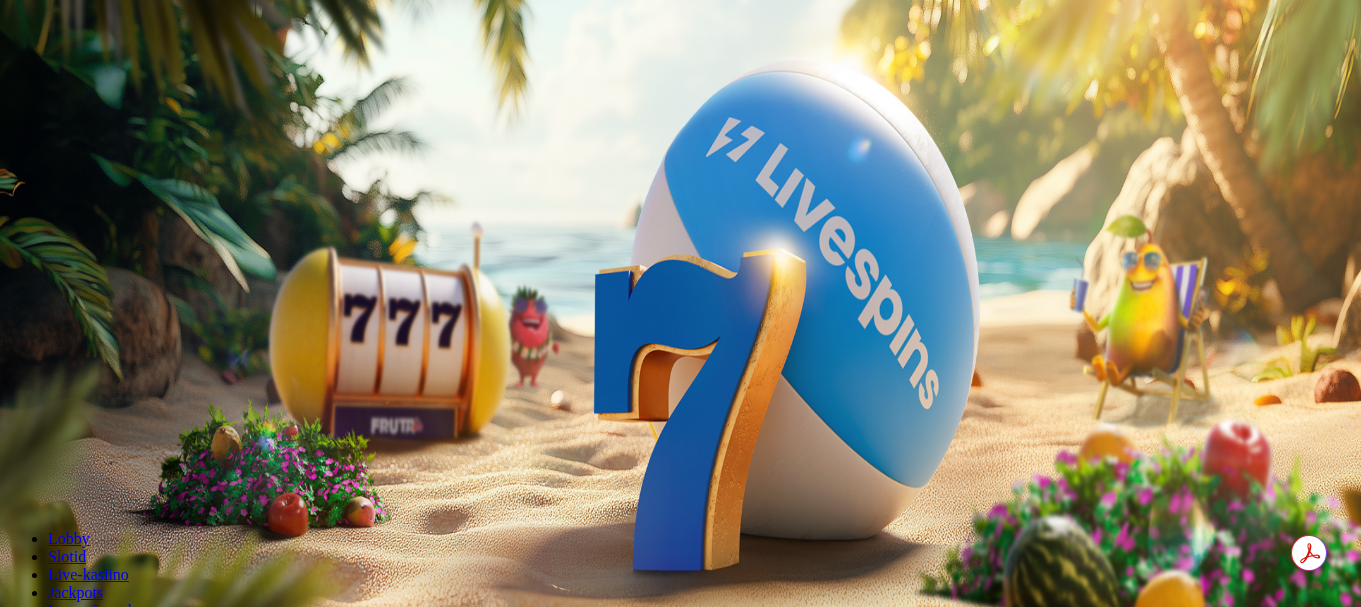 click on "Lobby Slotid Live-kasiino Jackpots Lauamängud Kõik mängud" at bounding box center [680, 585] 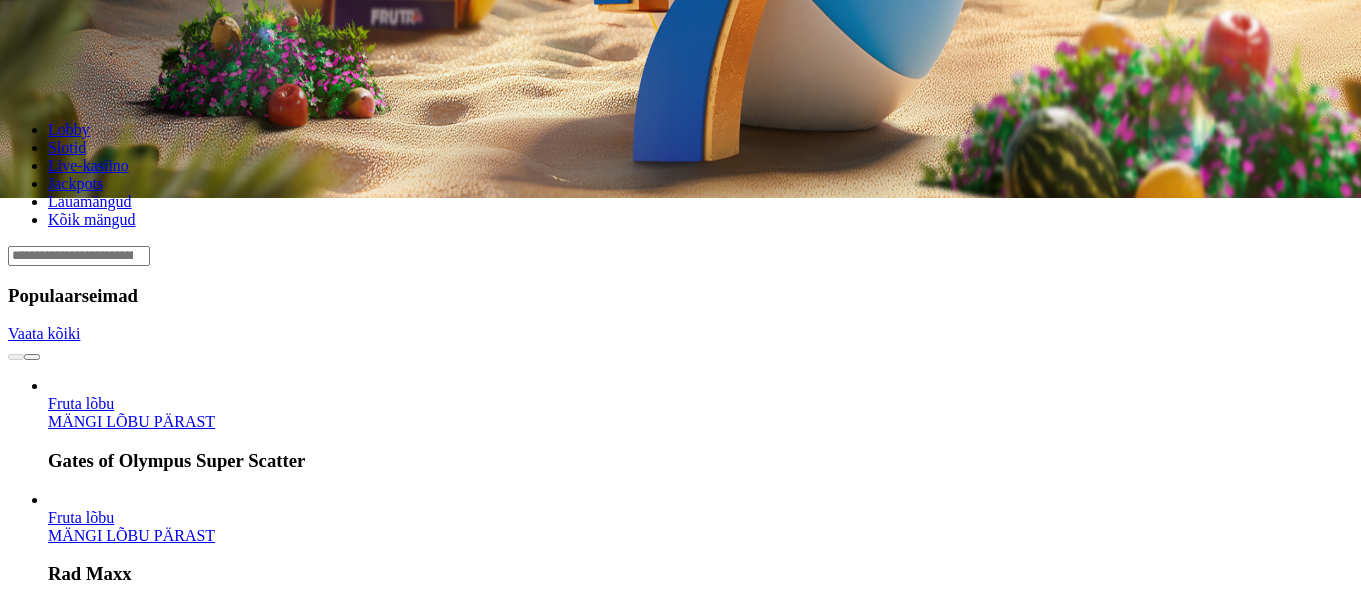 scroll, scrollTop: 0, scrollLeft: 0, axis: both 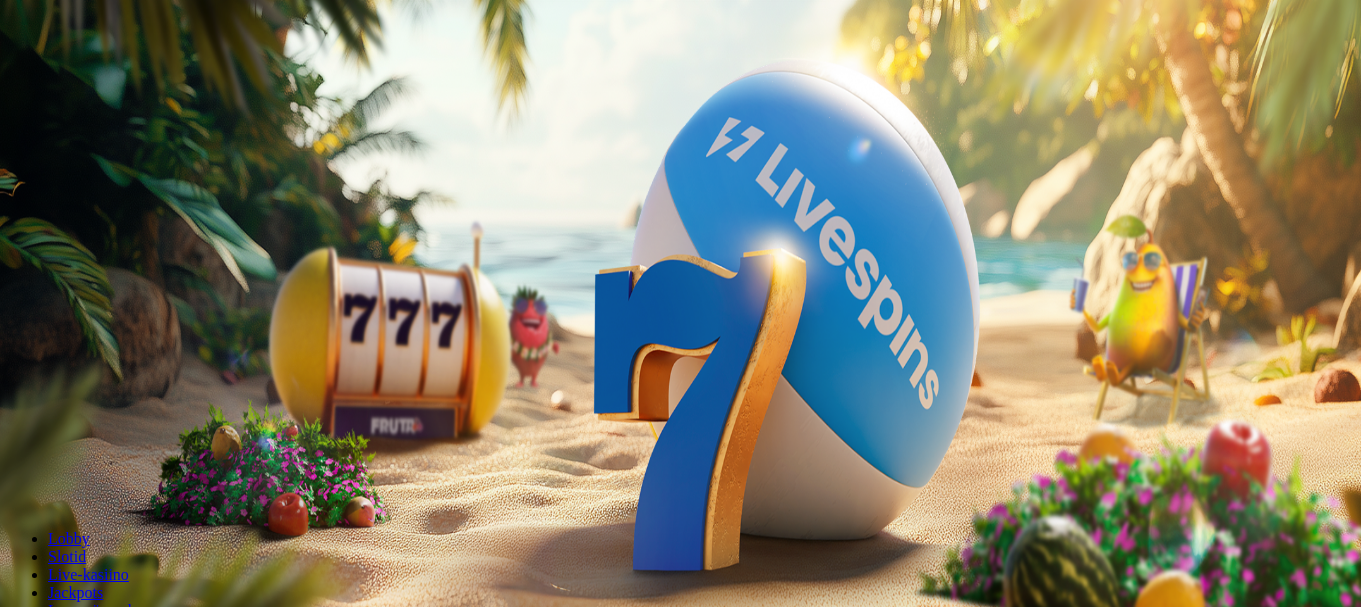 click on "Sissemakse ja mängi" at bounding box center [79, 485] 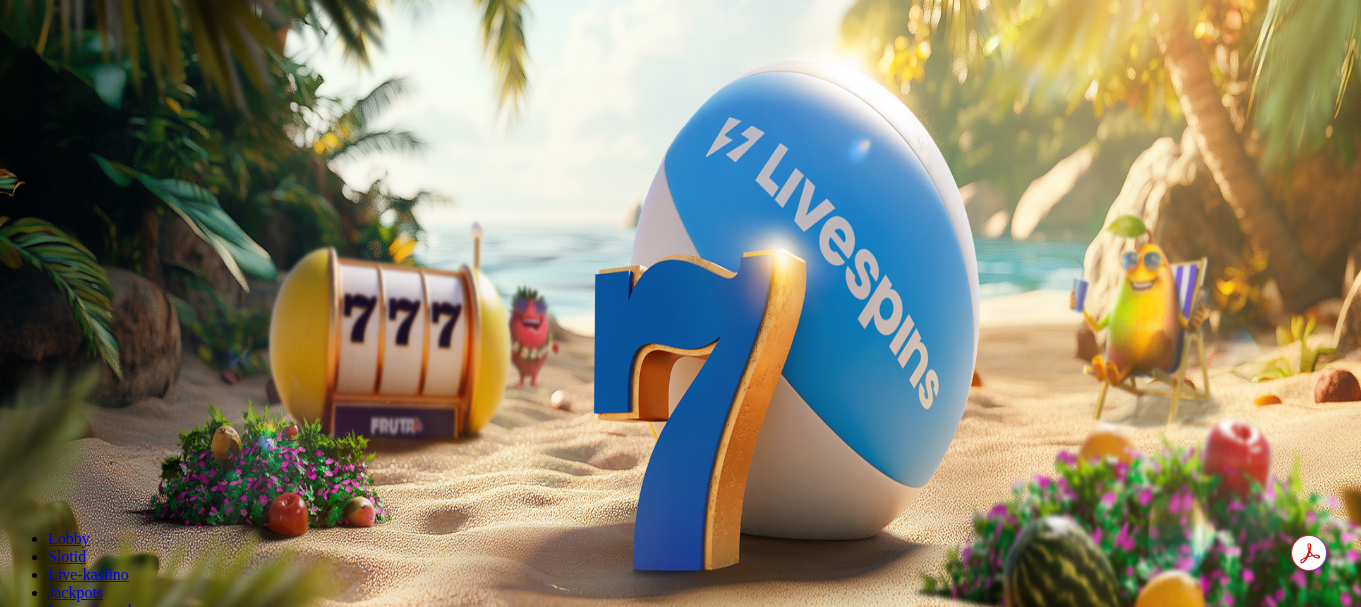 click on "25  Tasuta Keerutust €50 €150 €250 *** € € Sissemakse ja mängi Tervituspakkumine 25 tasuta keerutused kehtivad ainult esimesel sissemaksel Lobby Slotid Live-kasiino Jackpots Lauamängud Kõik mängud Populaarseimad Vaata kõiki Fruta lõbu MÄNGI LÕBU PÄRAST Gates of Olympus Super Scatter  Fruta lõbu MÄNGI LÕBU PÄRAST Rad Maxx Fruta lõbu MÄNGI LÕBU PÄRAST Cherry Pop Fruta lõbu MÄNGI LÕBU PÄRAST Thor’s Rage Fruta lõbu MÄNGI LÕBU PÄRAST Big Bass Bonanza Fruta lõbu MÄNGI LÕBU PÄRAST Extra Chilli Fruta lõbu MÄNGI LÕBU PÄRAST Sweet Bonanza Fruta lõbu MÄNGI LÕBU PÄRAST Rome Fight For Gold Eternal Empire Fruta lõbu MÄNGI LÕBU PÄRAST Gold Blitz Fruta lõbu MÄNGI LÕBU PÄRAST Barbarossa Fruta lõbu MÄNGI LÕBU PÄRAST Mental 2 Uued mängud Vaata kõiki Fruta lõbu MÄNGI LÕBU PÄRAST Cash Spree Dragon Fruta lõbu MÄNGI LÕBU PÄRAST Argonauts Fruta lõbu MÄNGI LÕBU PÄRAST Bonza Bucks Hold and Win Extreme 10,000 Fruta lõbu MÄNGI LÕBU PÄRAST Rainbow Princess KKK" at bounding box center (680, 3205) 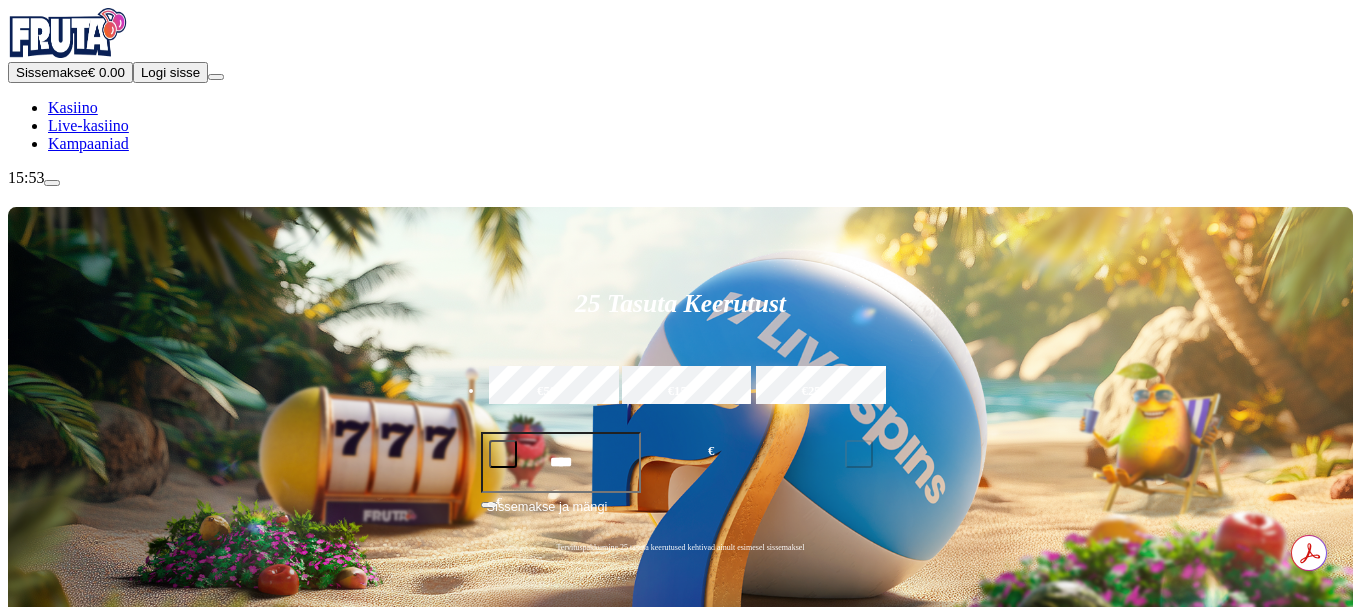 click on "Lobby Slotid Live-kasiino Jackpots Lauamängud Kõik mängud" at bounding box center [680, 745] 